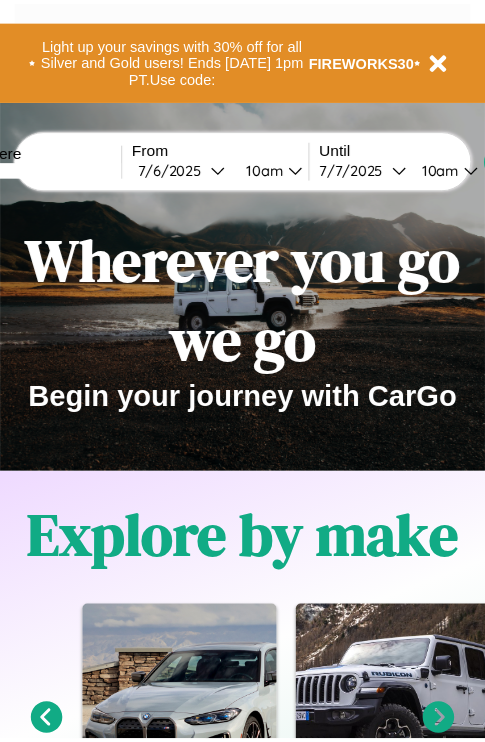 scroll, scrollTop: 0, scrollLeft: 0, axis: both 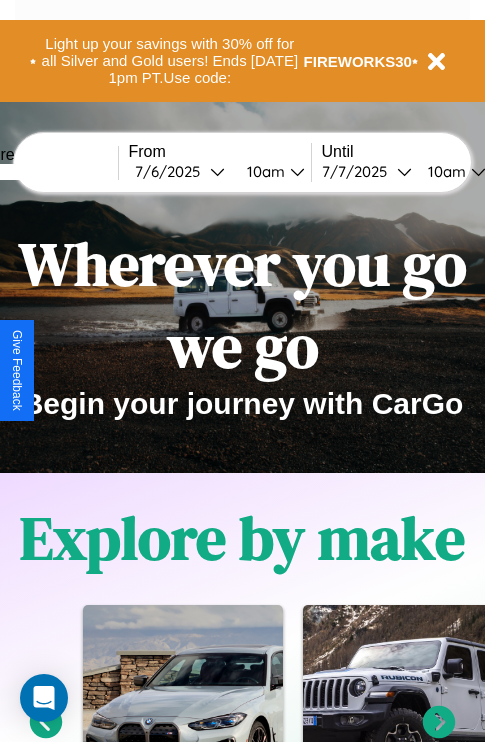 click at bounding box center [43, 172] 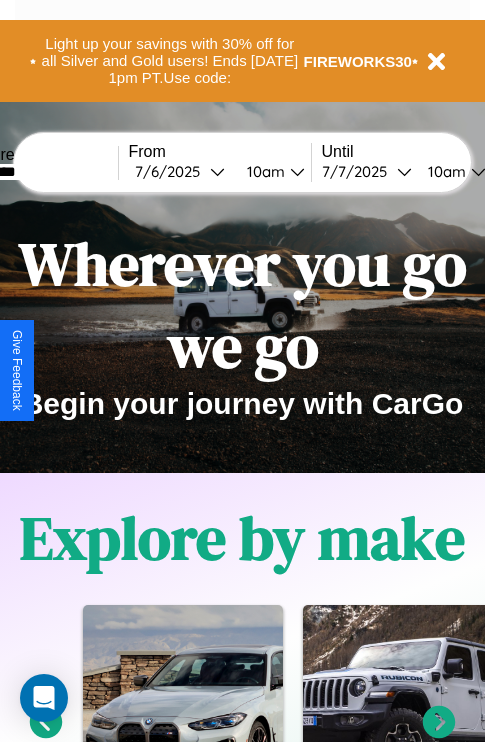 type on "********" 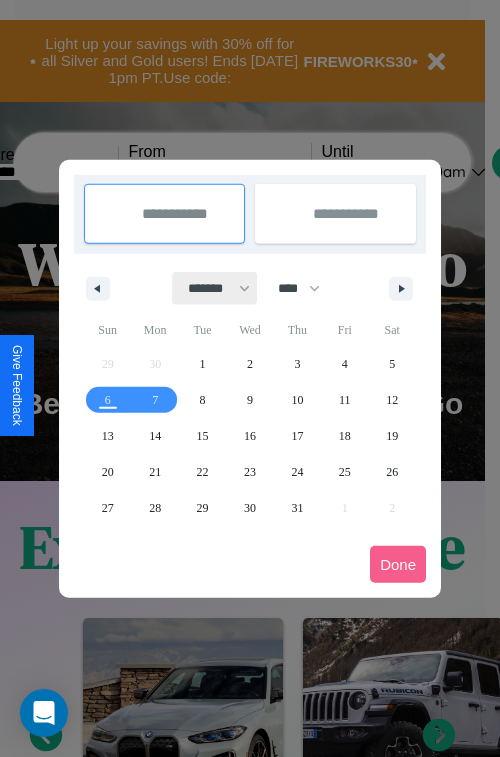 click on "******* ******** ***** ***** *** **** **** ****** ********* ******* ******** ********" at bounding box center [215, 288] 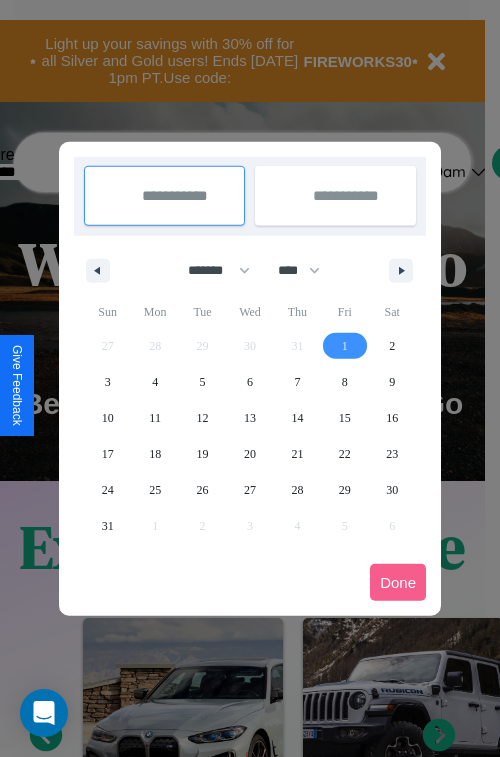 click on "1" at bounding box center [345, 346] 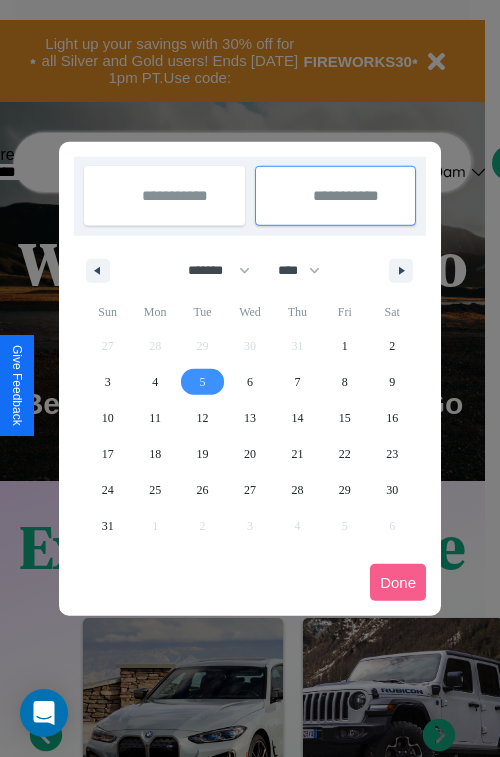 click on "5" at bounding box center (203, 382) 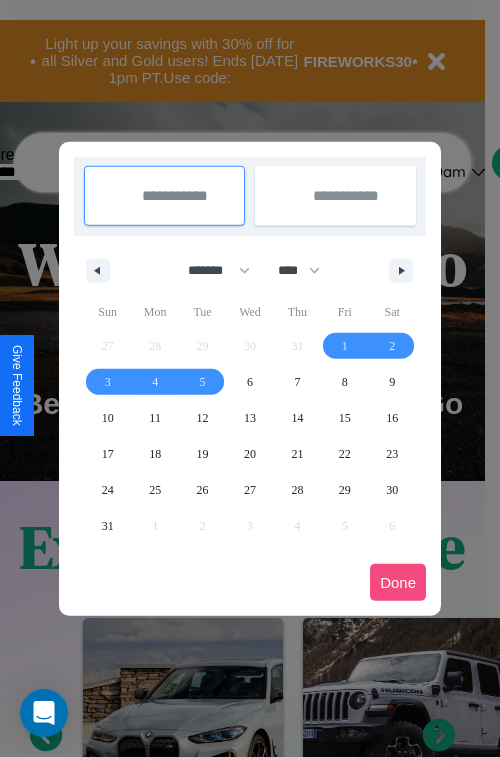 click on "Done" at bounding box center (398, 582) 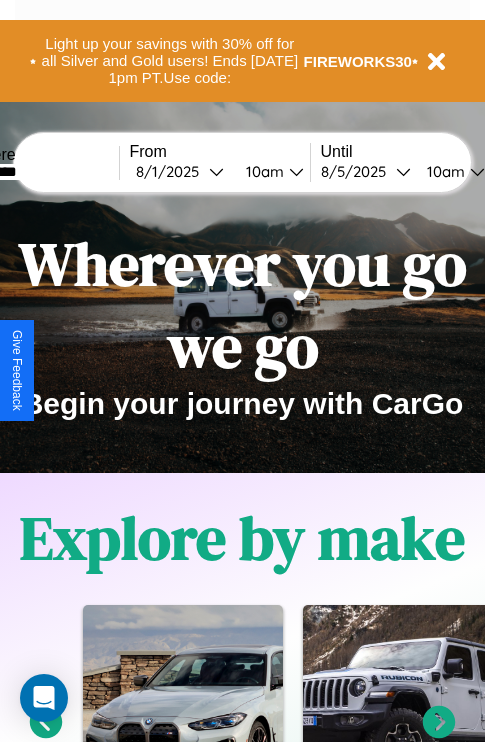 click on "10am" at bounding box center [262, 171] 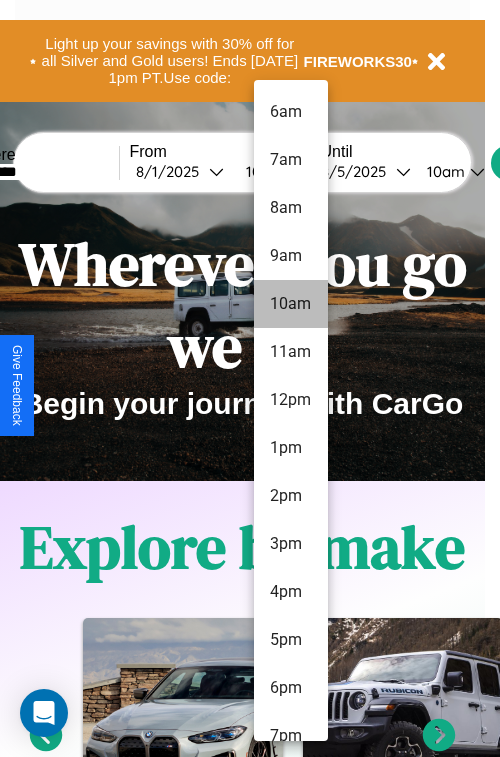 click on "10am" at bounding box center [291, 304] 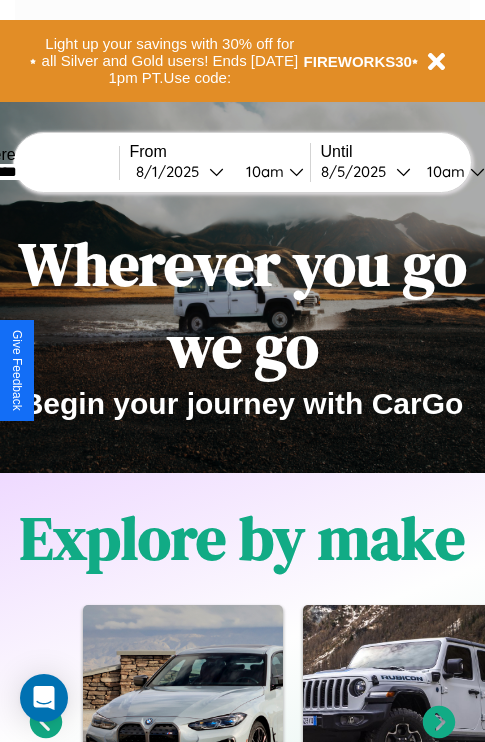 click on "10am" at bounding box center [443, 171] 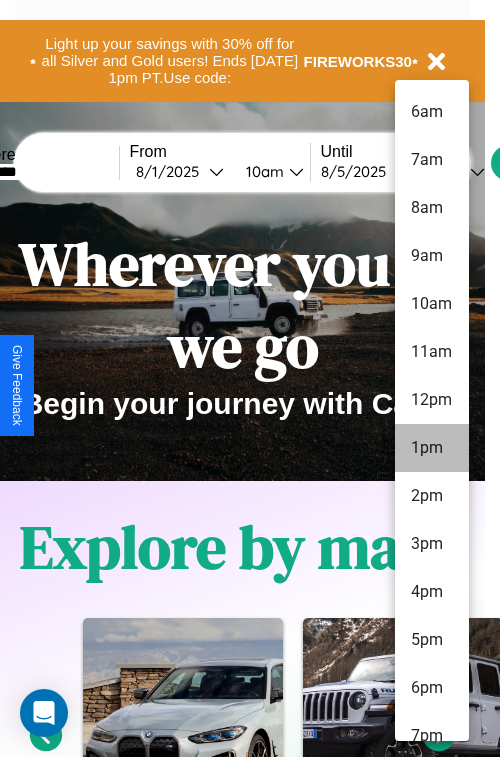 click on "1pm" at bounding box center [432, 448] 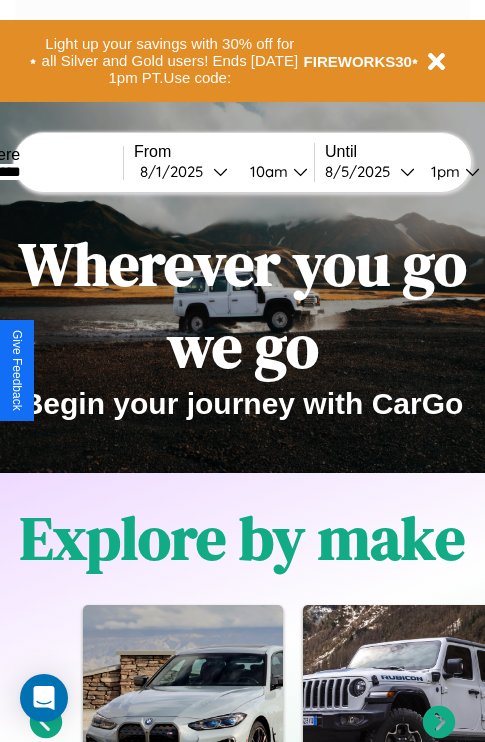 scroll, scrollTop: 0, scrollLeft: 63, axis: horizontal 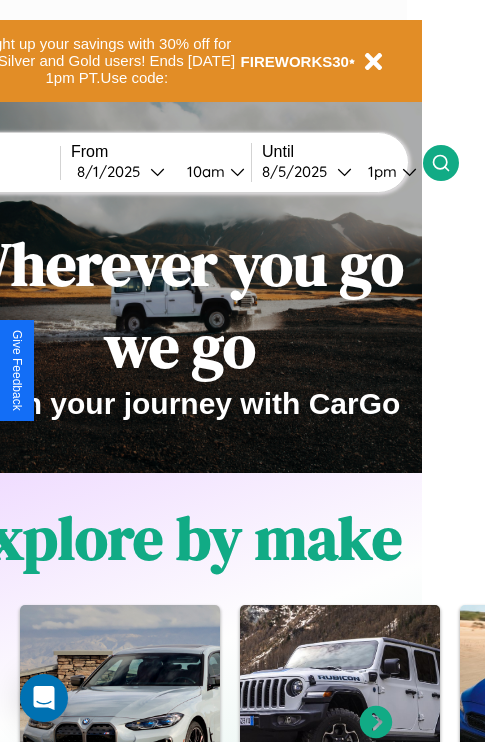 click 